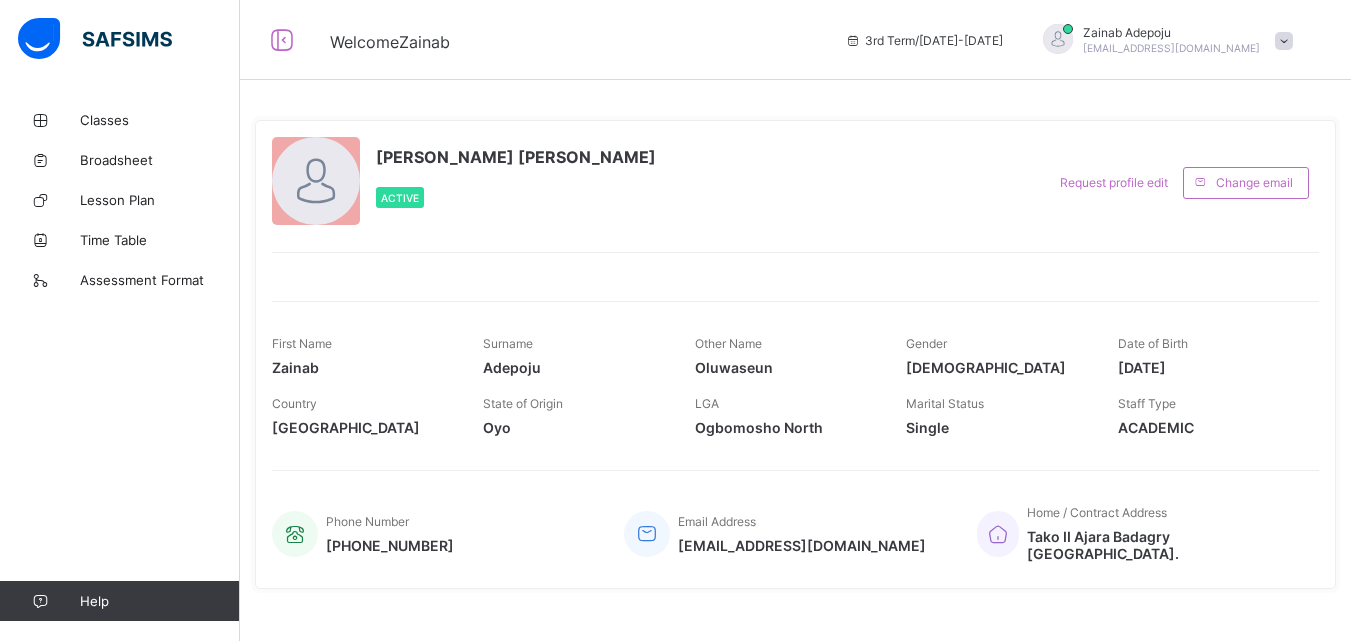 scroll, scrollTop: 0, scrollLeft: 0, axis: both 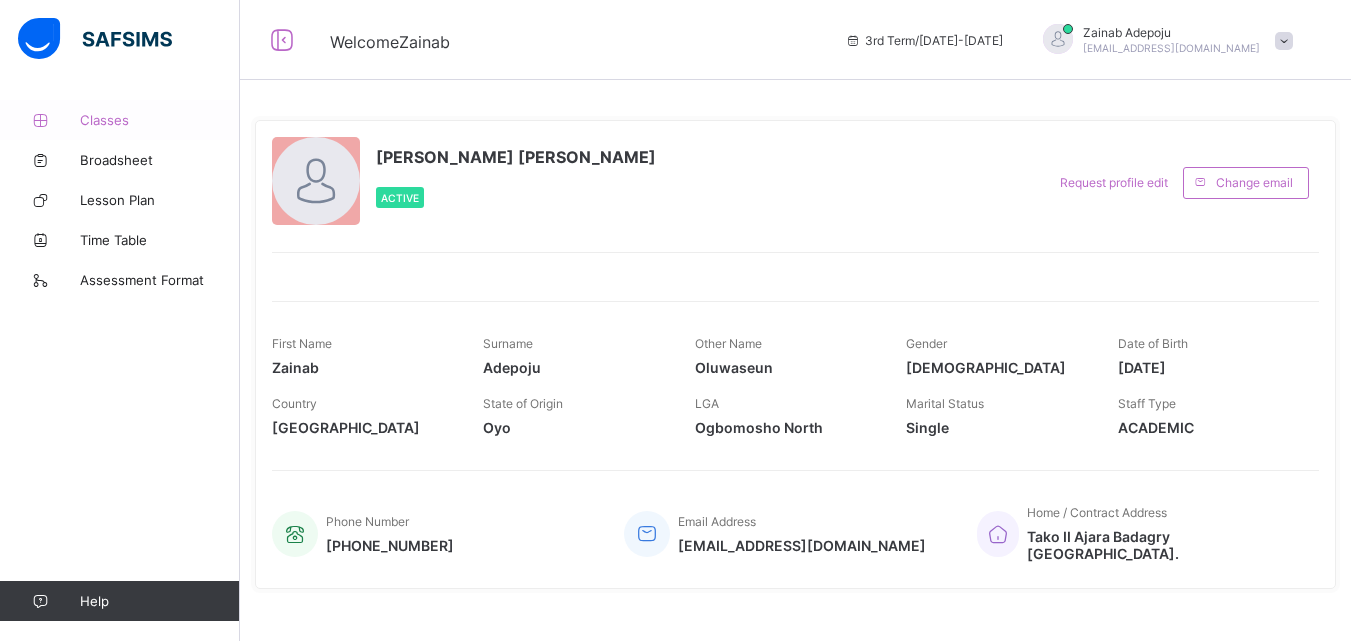 click on "Classes" at bounding box center (160, 120) 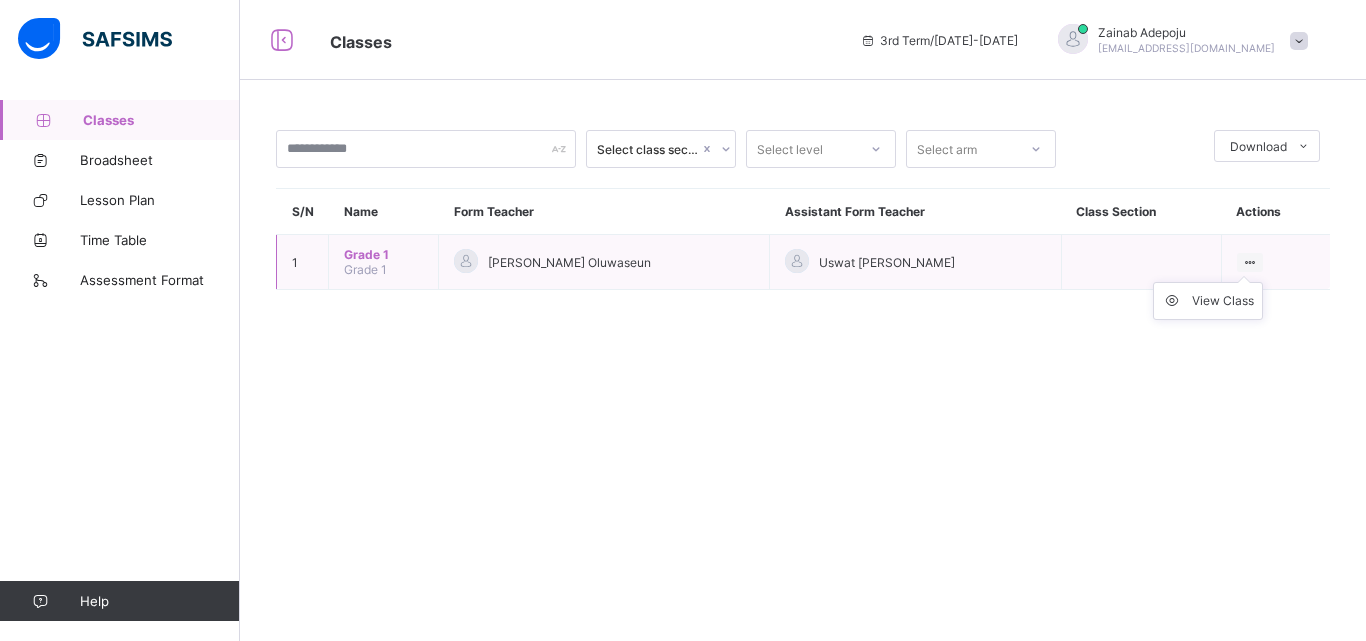 click at bounding box center (1250, 262) 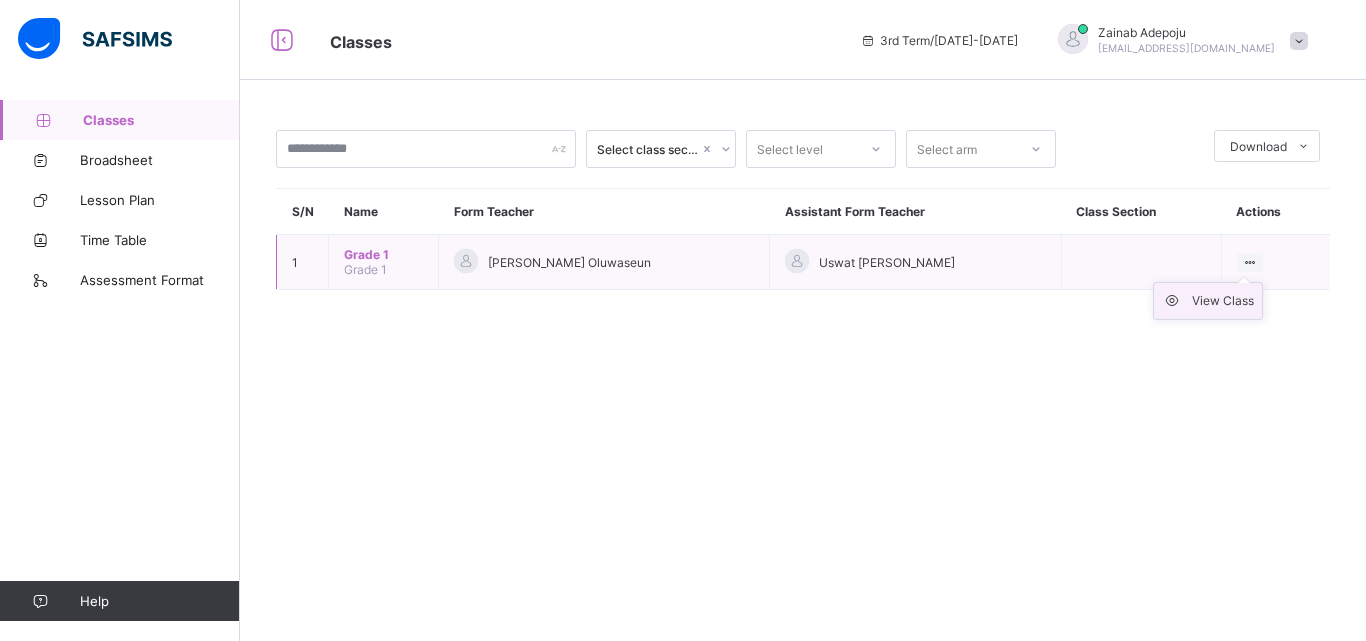 click on "View Class" at bounding box center (1223, 301) 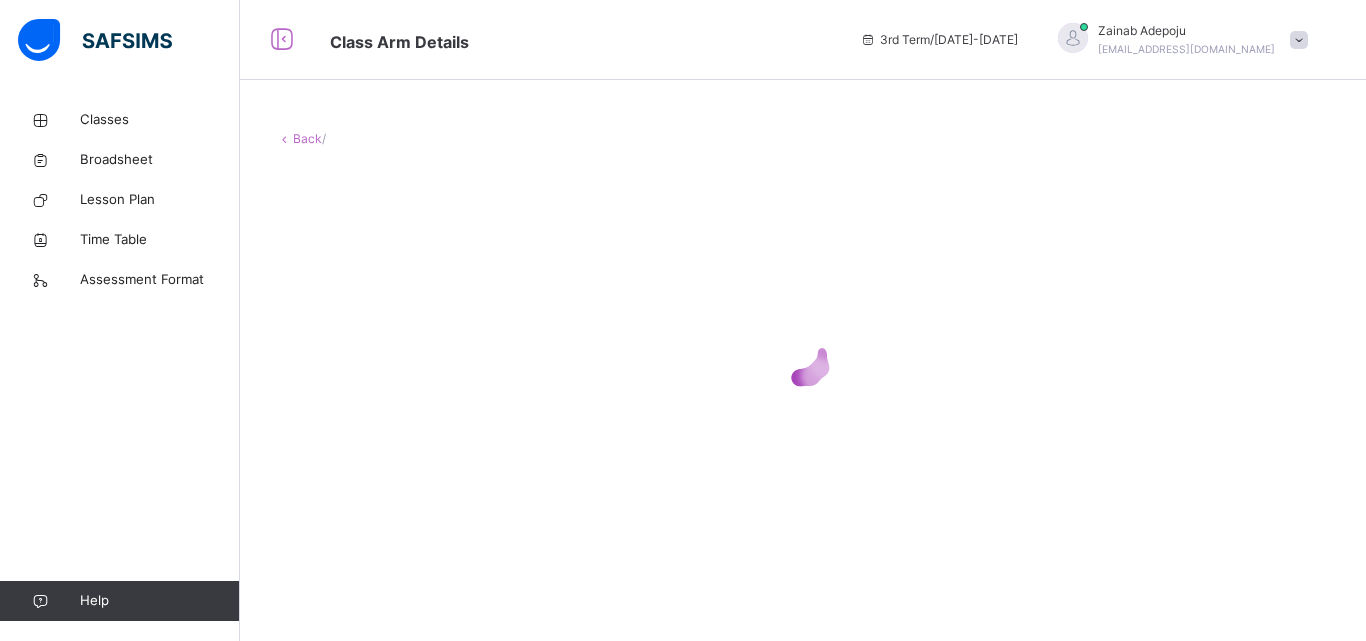 click at bounding box center [803, 358] 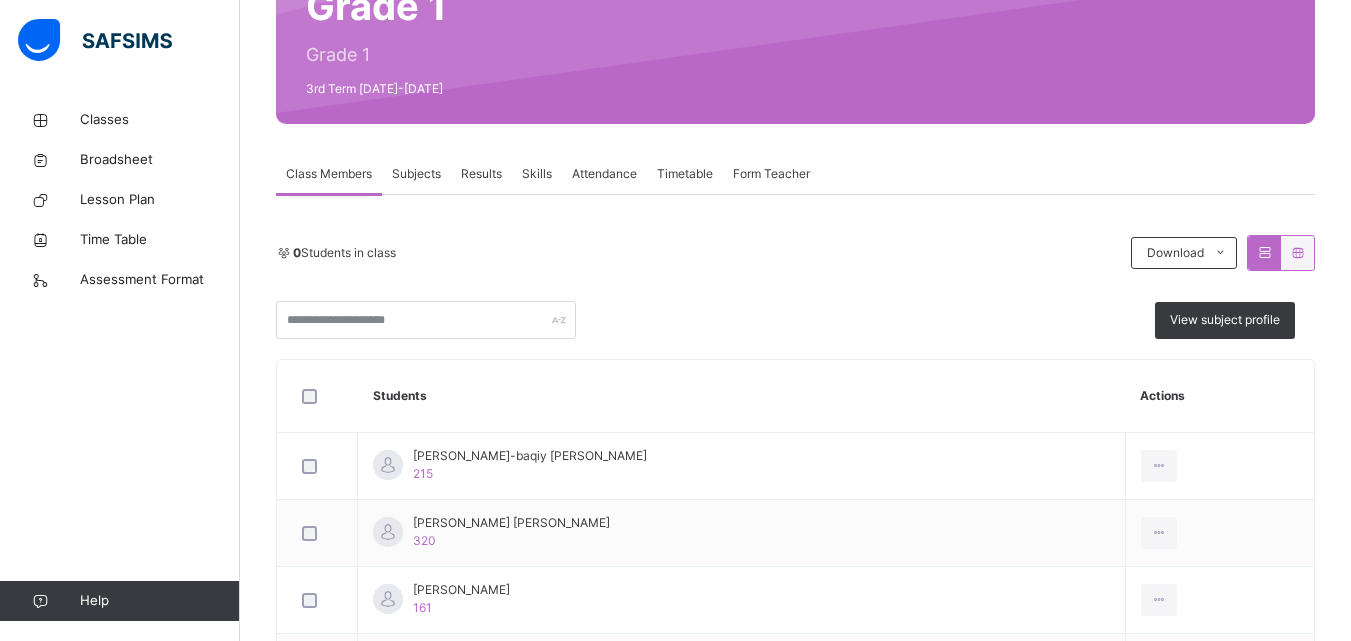 scroll, scrollTop: 232, scrollLeft: 0, axis: vertical 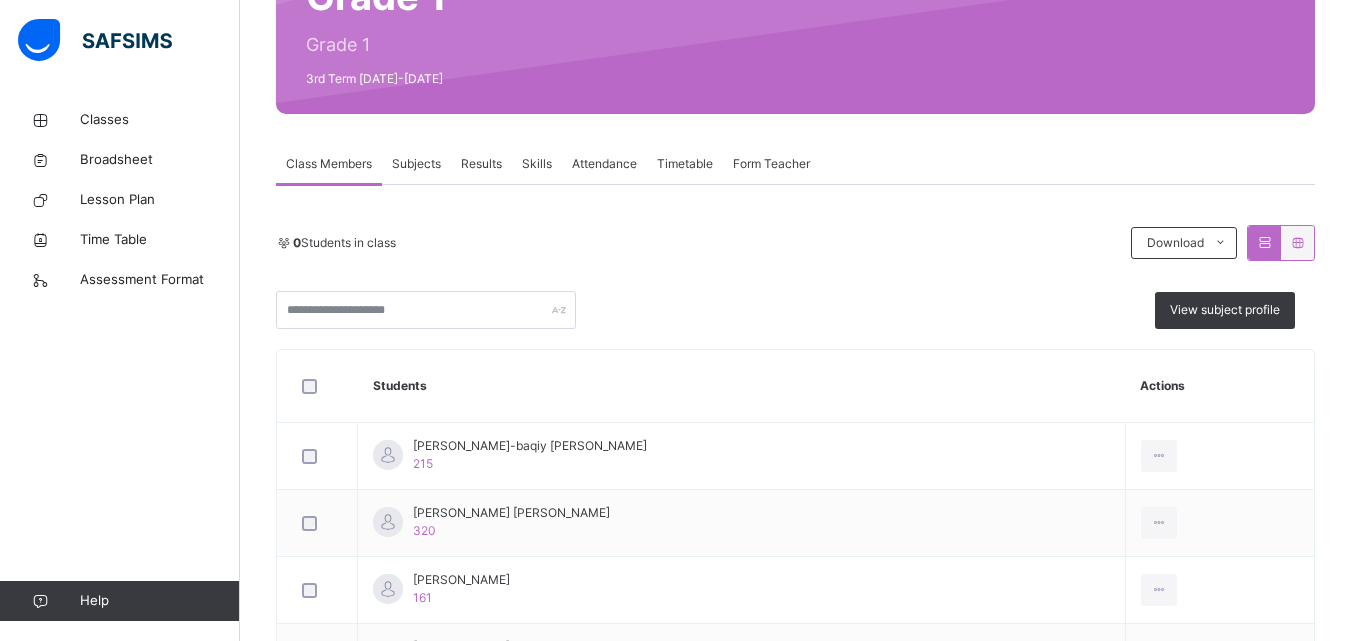 click on "Subjects" at bounding box center (416, 164) 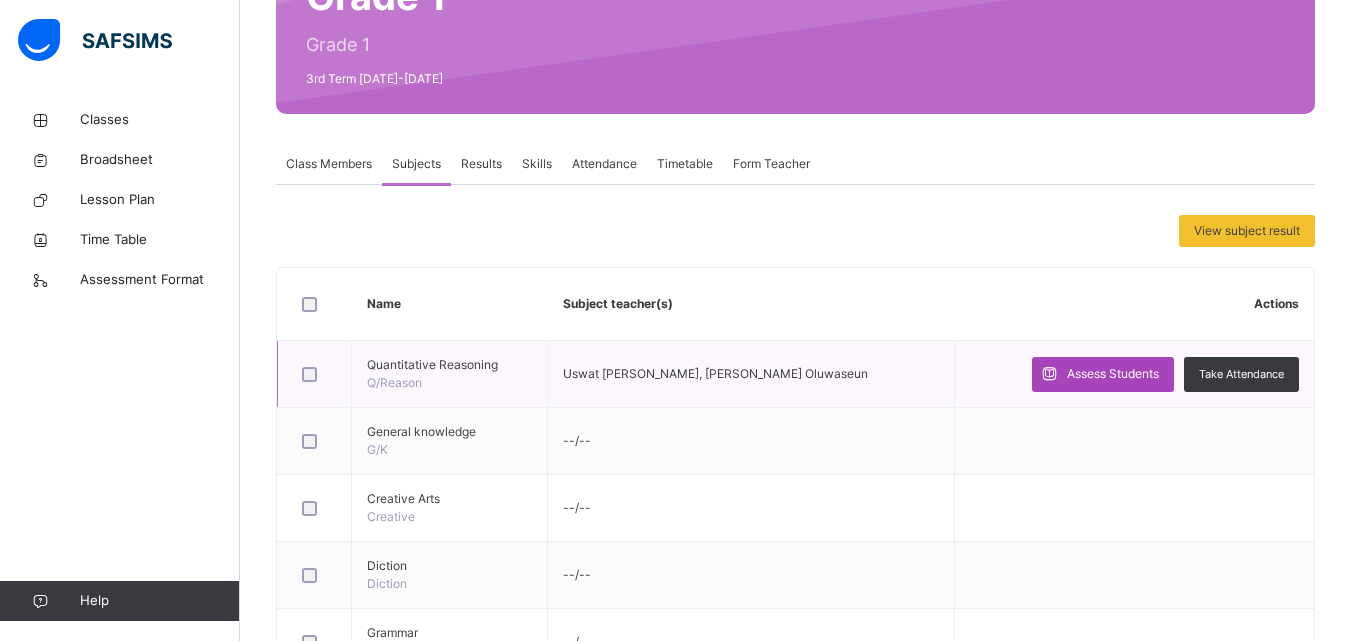 click on "Assess Students" at bounding box center (1113, 374) 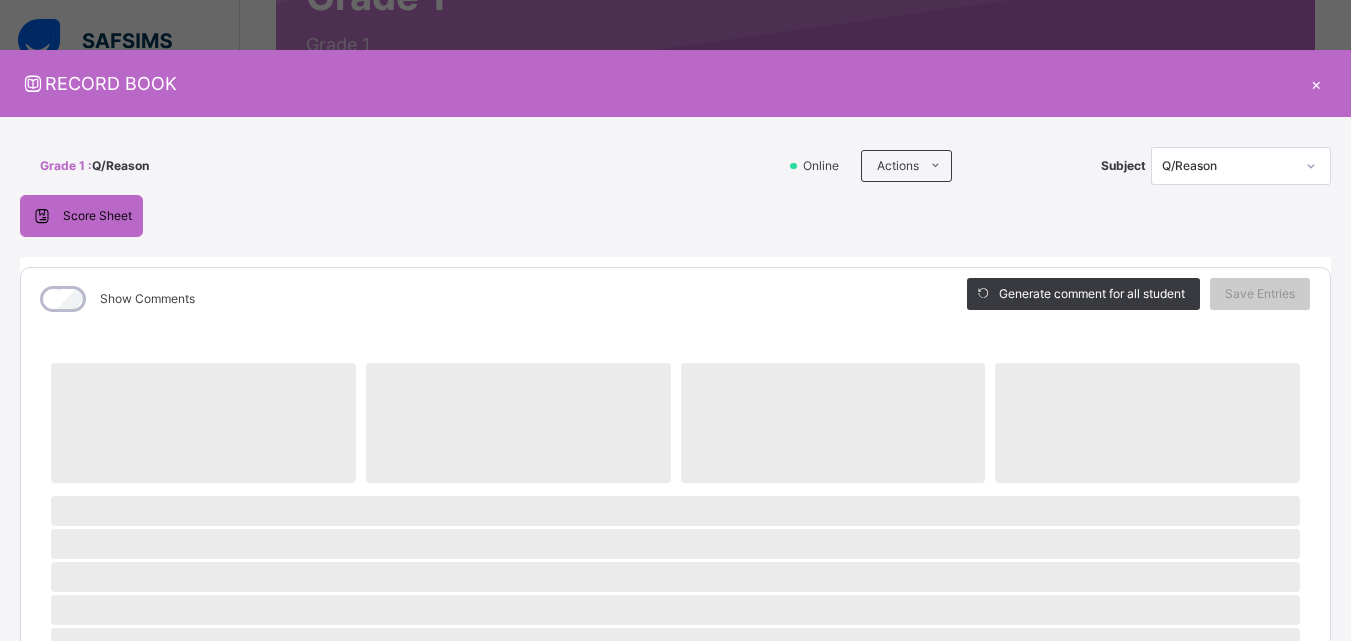 click on "×" at bounding box center [1316, 83] 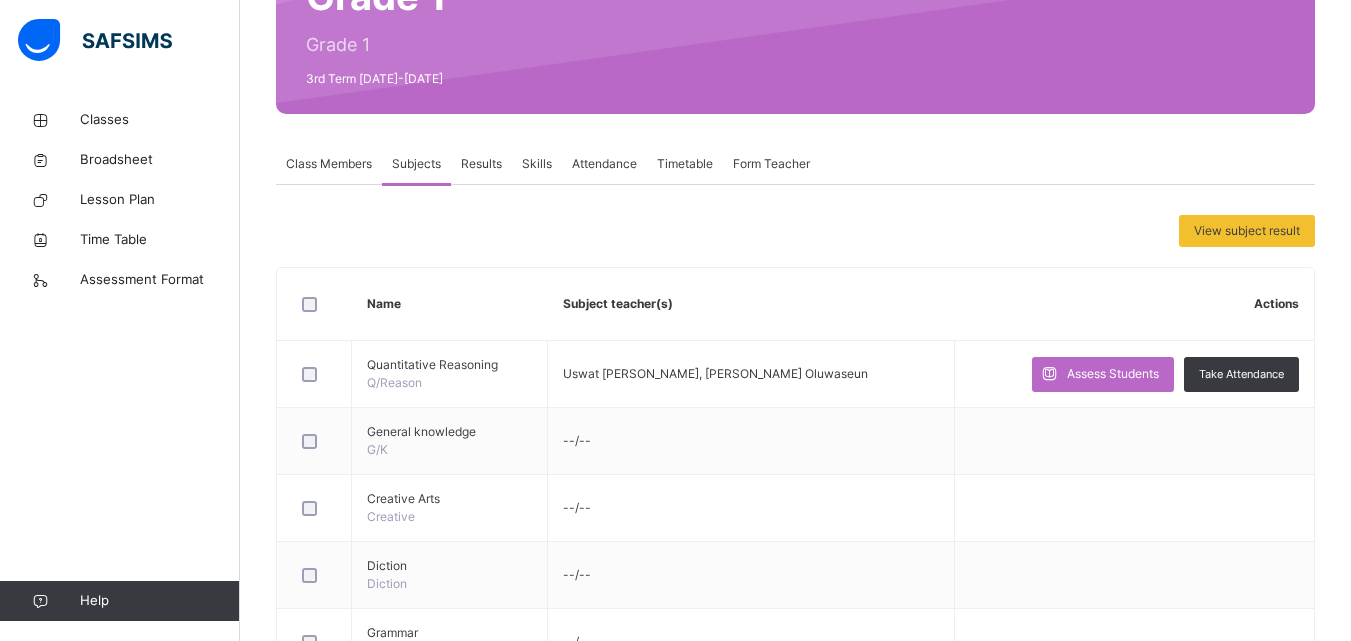 click on "Results" at bounding box center (481, 164) 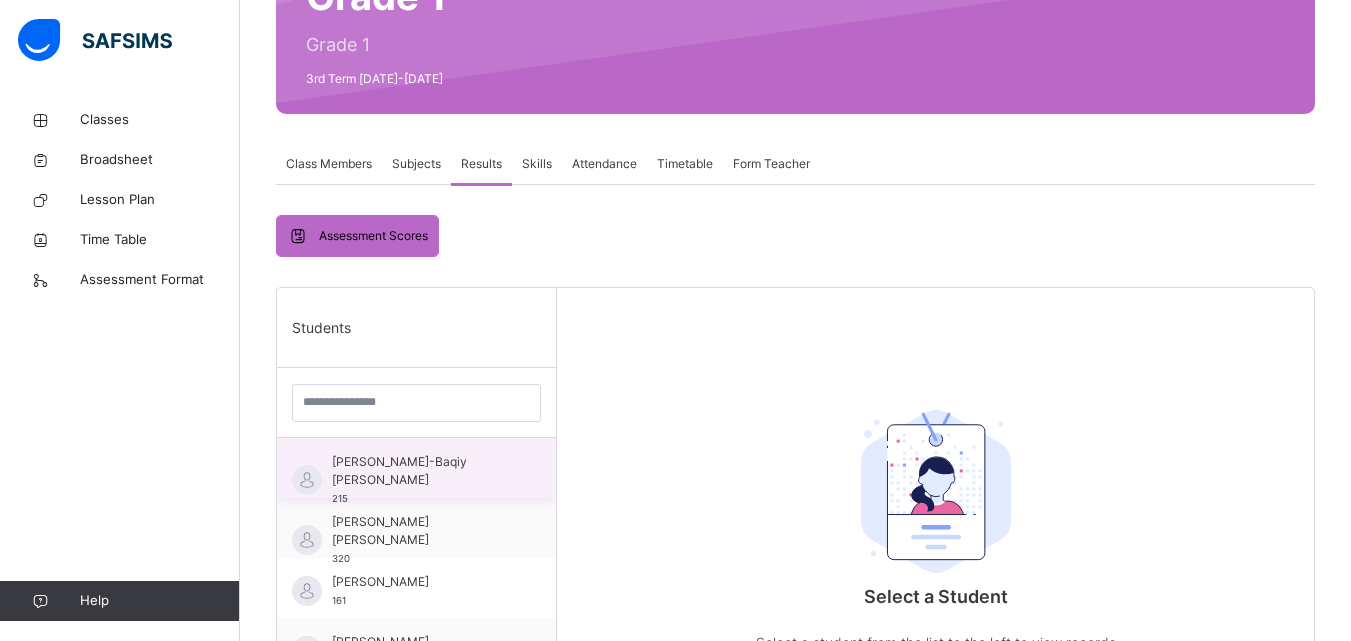 click on "[PERSON_NAME]-Baqiy [PERSON_NAME]" at bounding box center (421, 471) 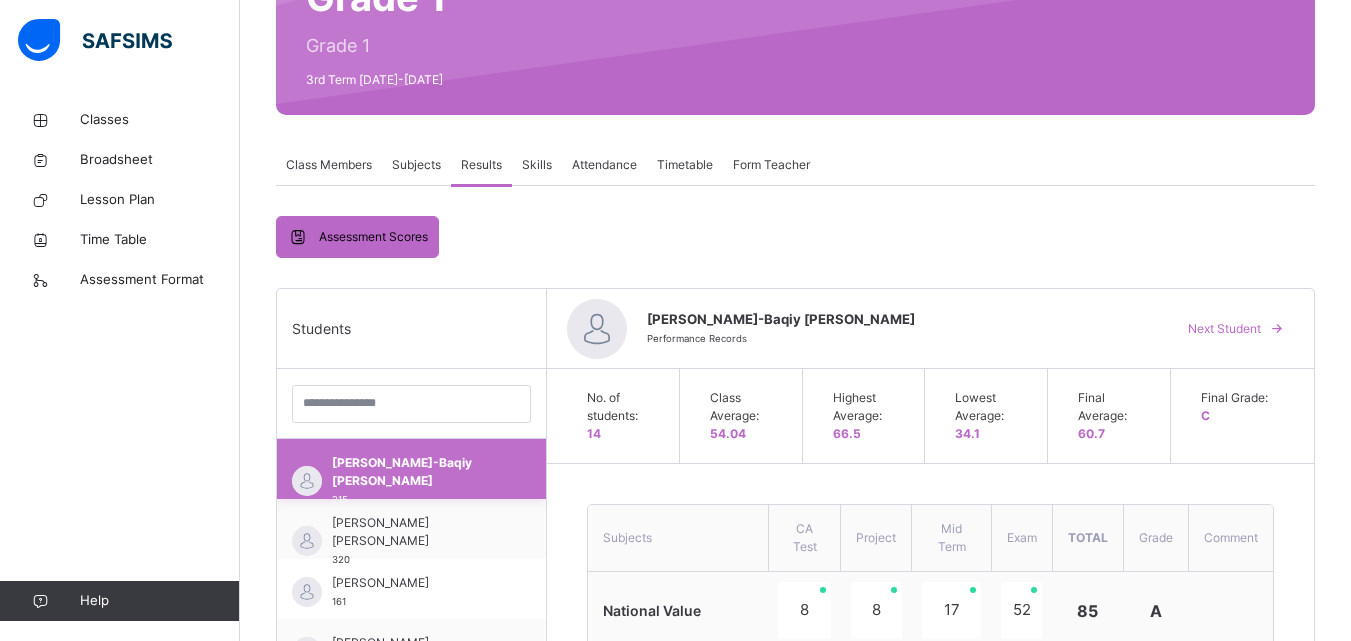 scroll, scrollTop: 228, scrollLeft: 0, axis: vertical 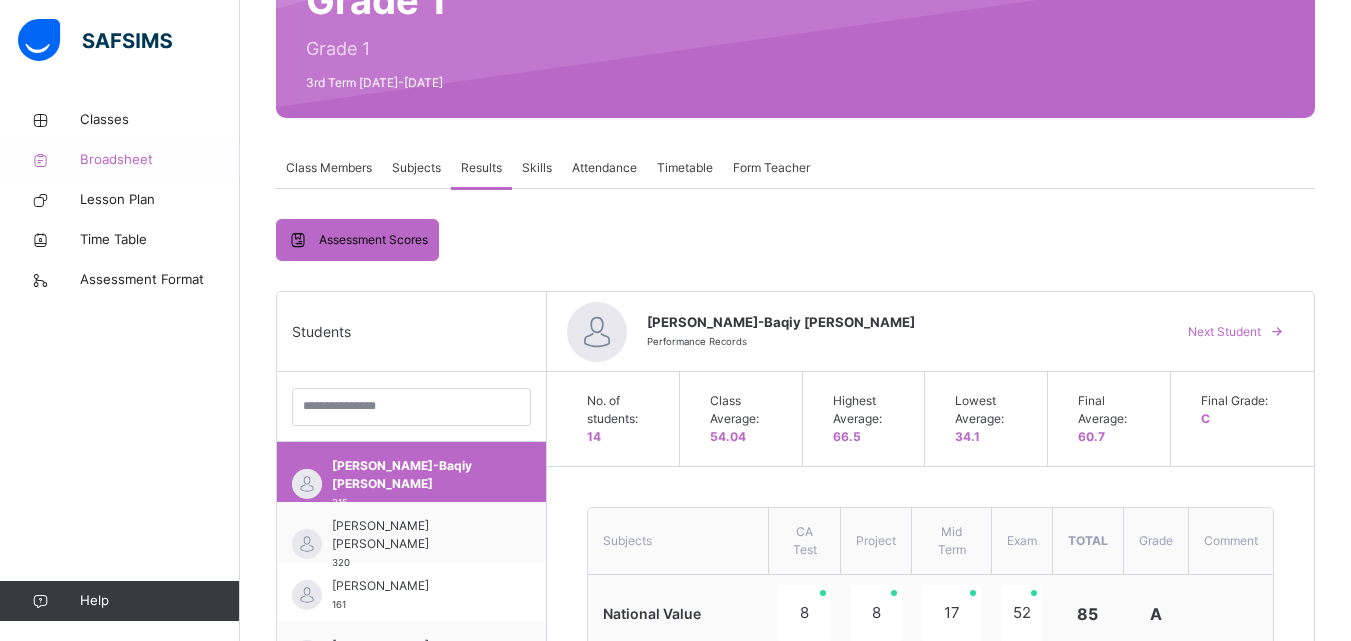 click on "Broadsheet" at bounding box center (160, 160) 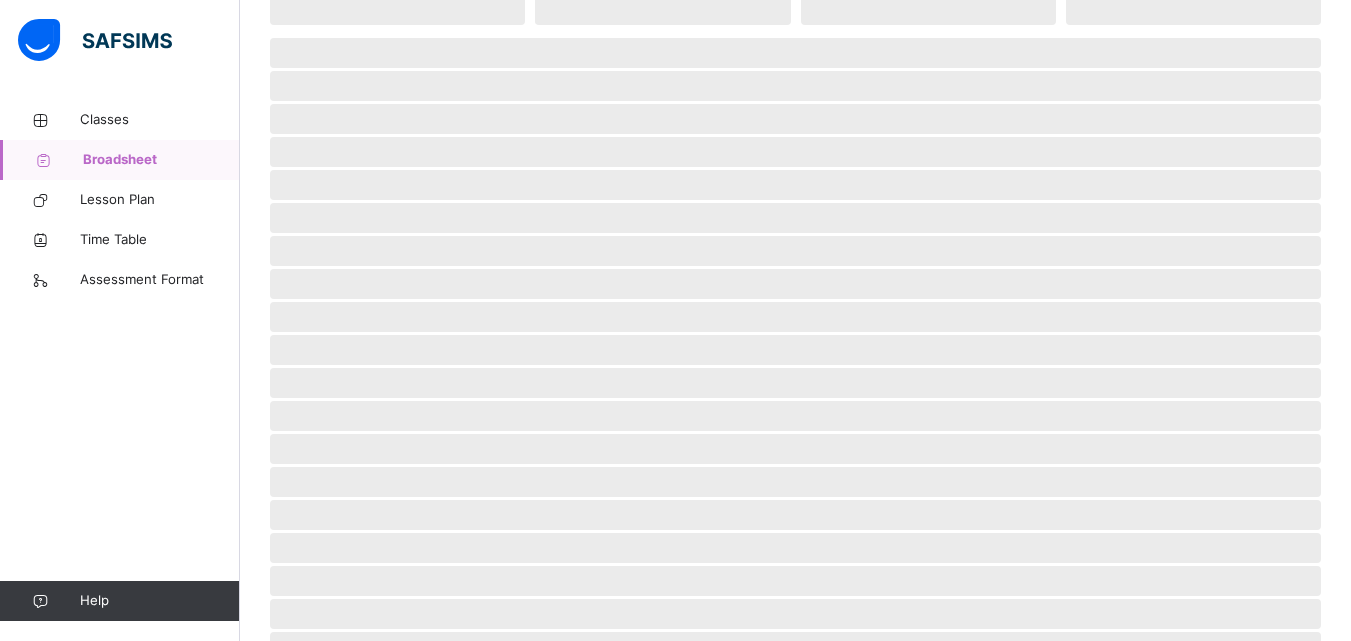 scroll, scrollTop: 0, scrollLeft: 0, axis: both 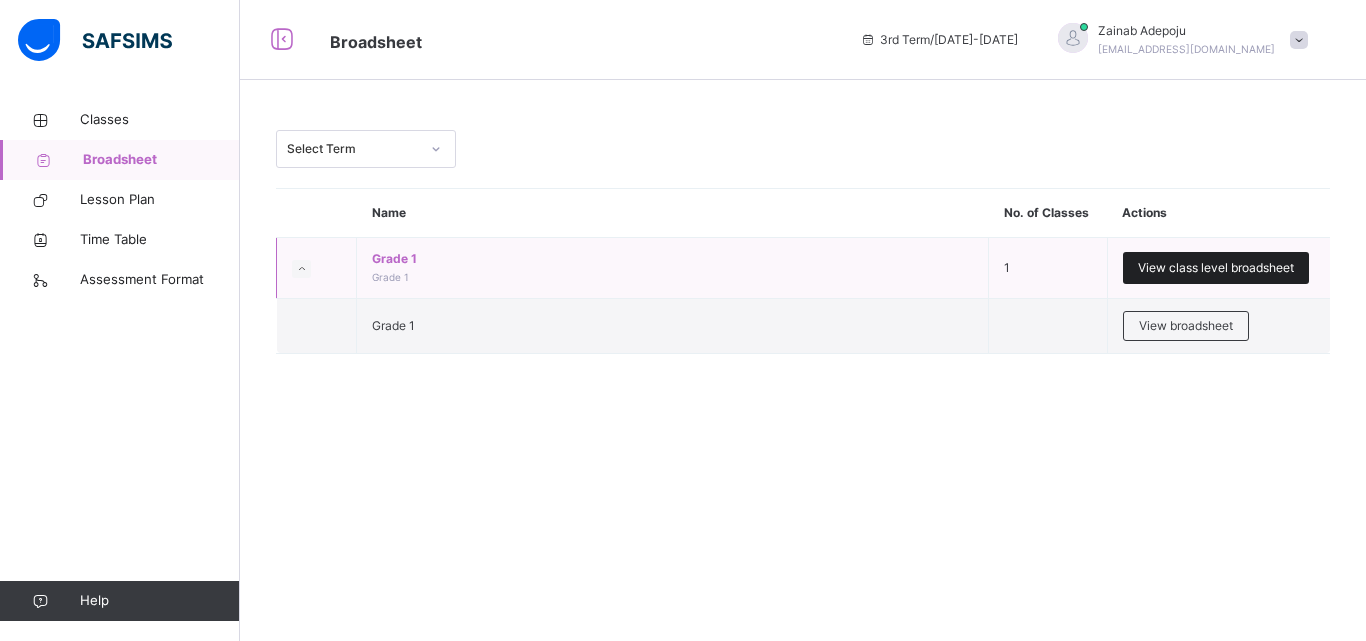 click on "View class level broadsheet" at bounding box center (1216, 268) 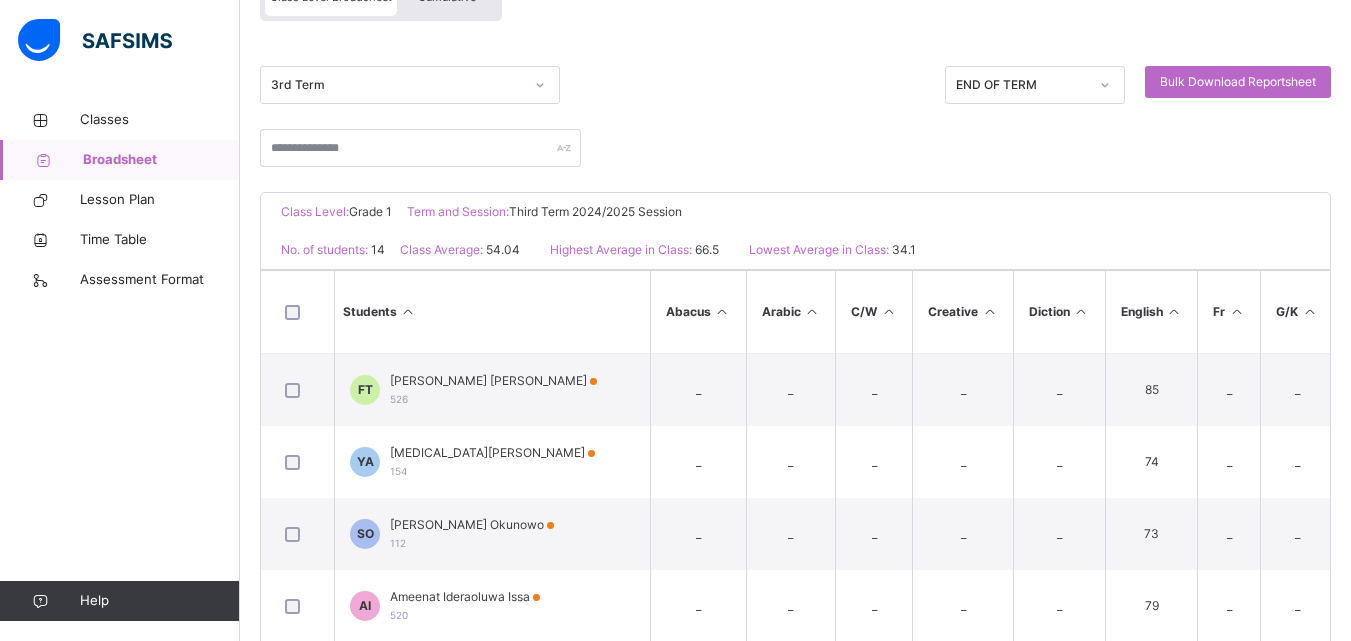 scroll, scrollTop: 245, scrollLeft: 0, axis: vertical 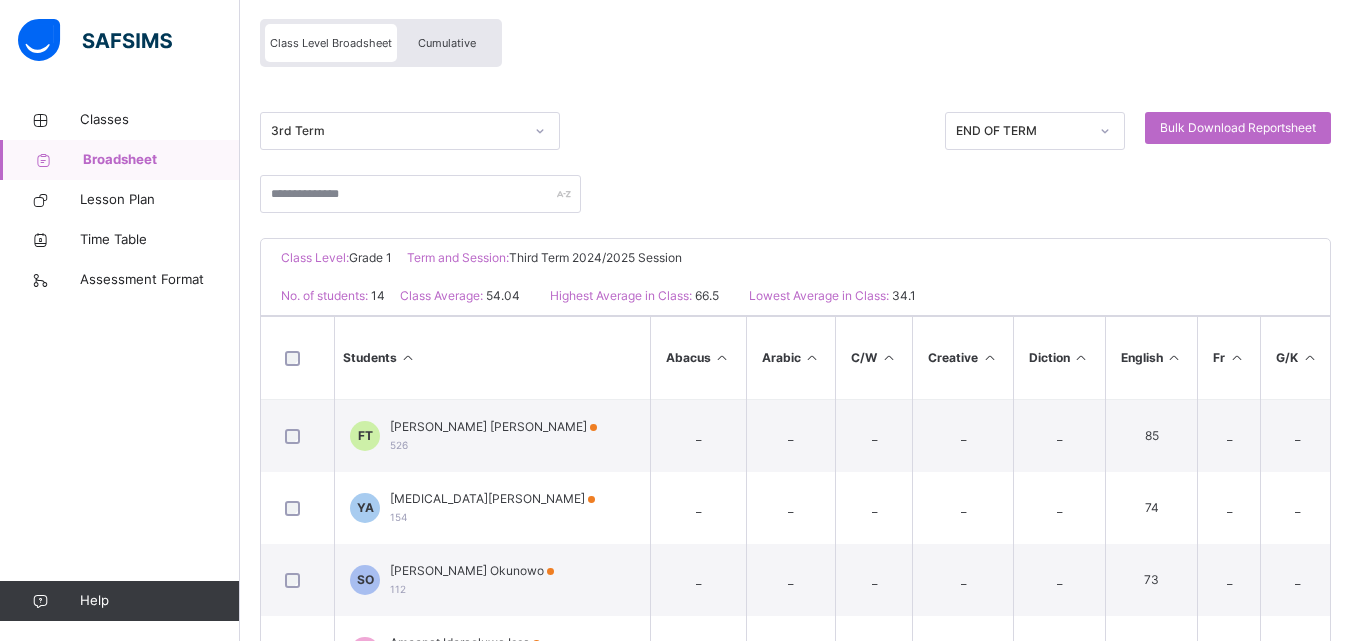click on "Cumulative" at bounding box center [447, 43] 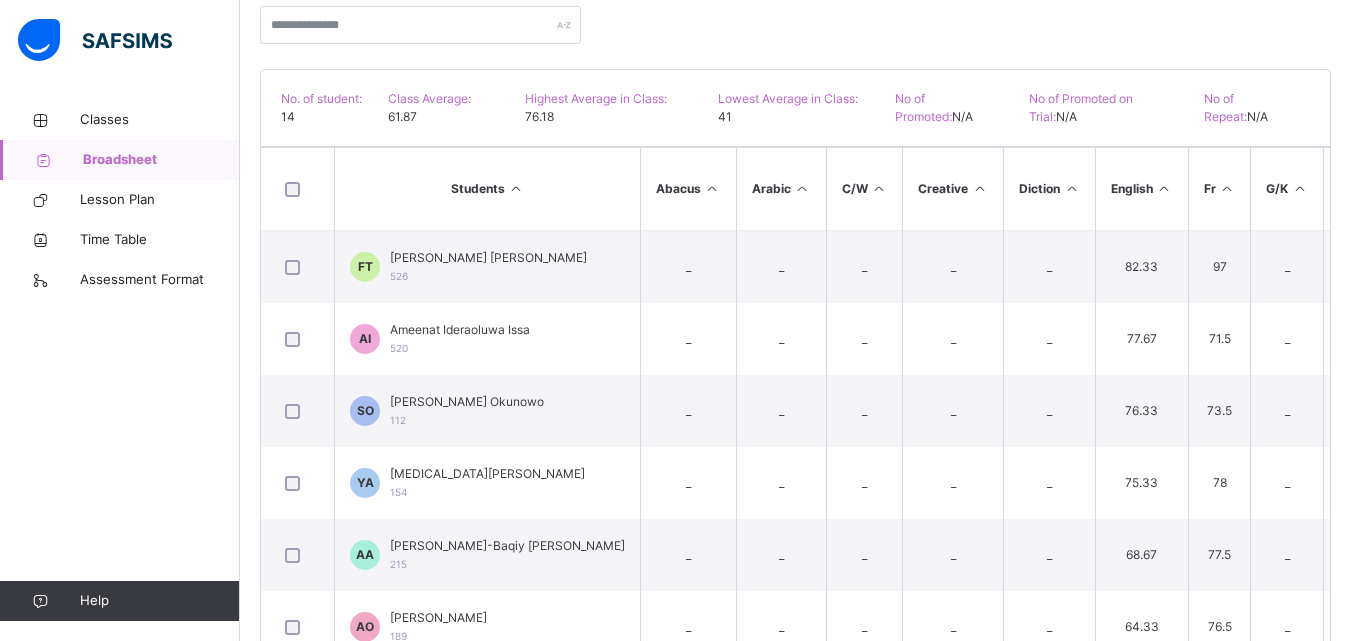 scroll, scrollTop: 403, scrollLeft: 0, axis: vertical 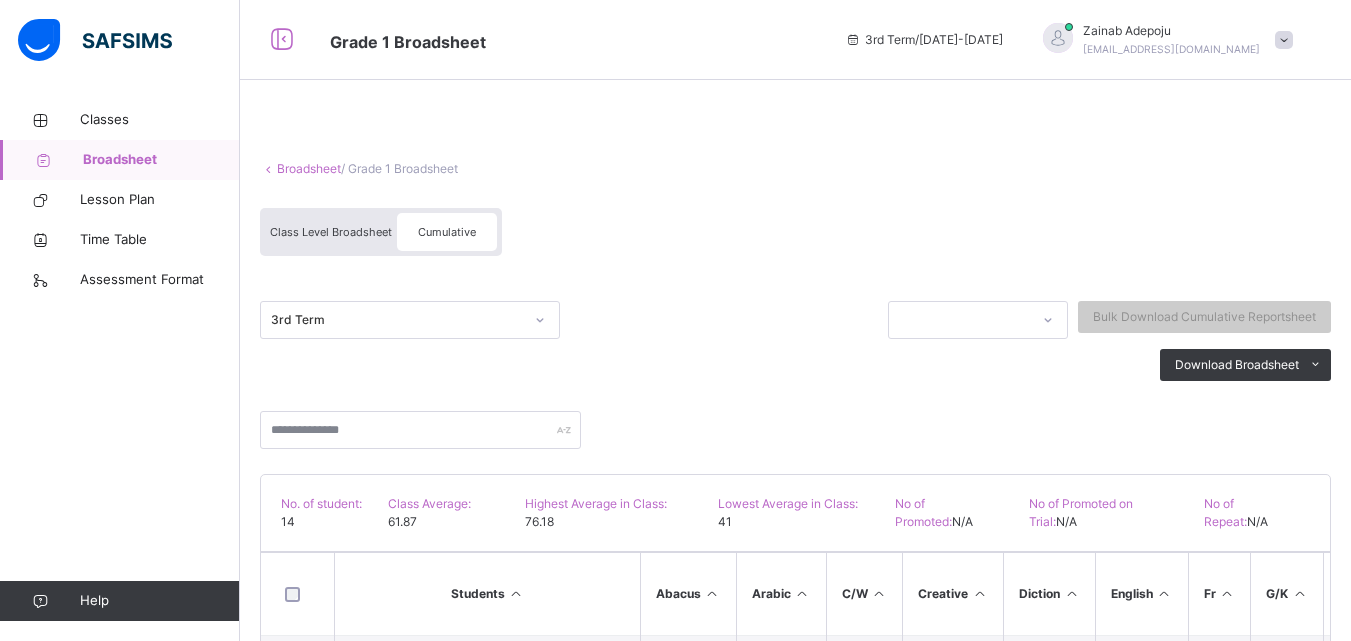 click on "No. of student:    14    Class Average:    61.87    Highest Average in Class:    76.18    Lowest Average in Class:    41    No of Promoted:   N/A   No of Promoted on Trial:   N/A   No of Repeat:   N/A" at bounding box center [795, 513] 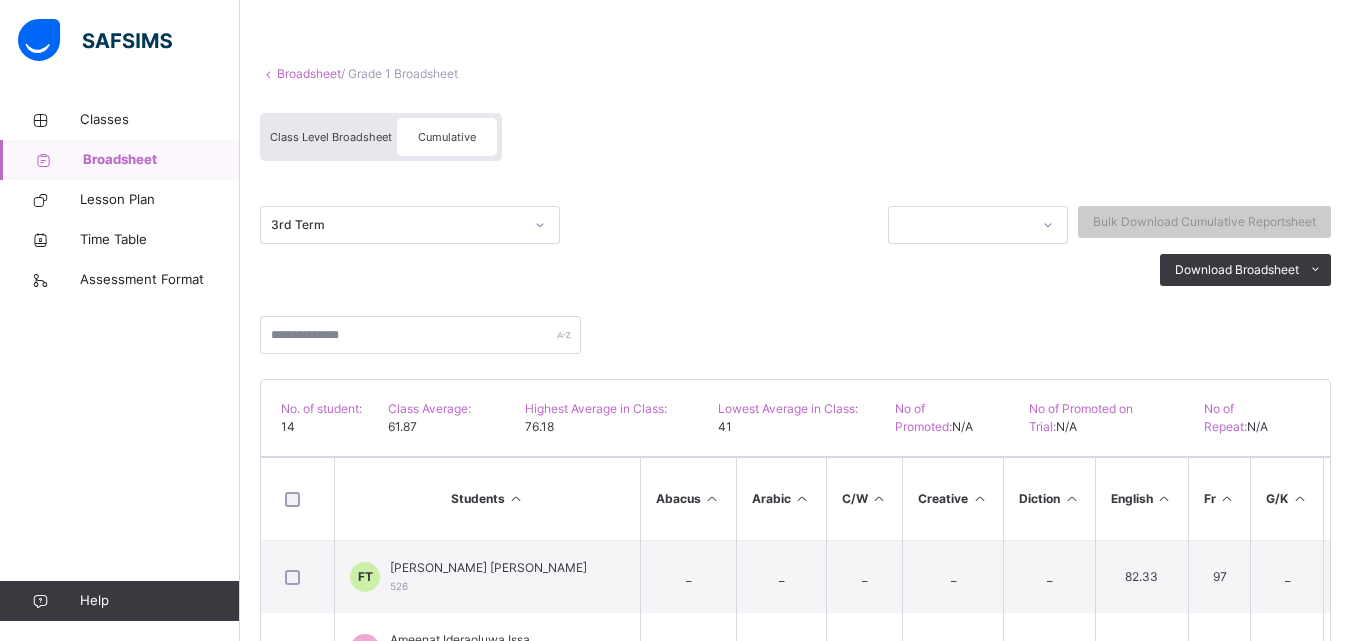 scroll, scrollTop: 0, scrollLeft: 0, axis: both 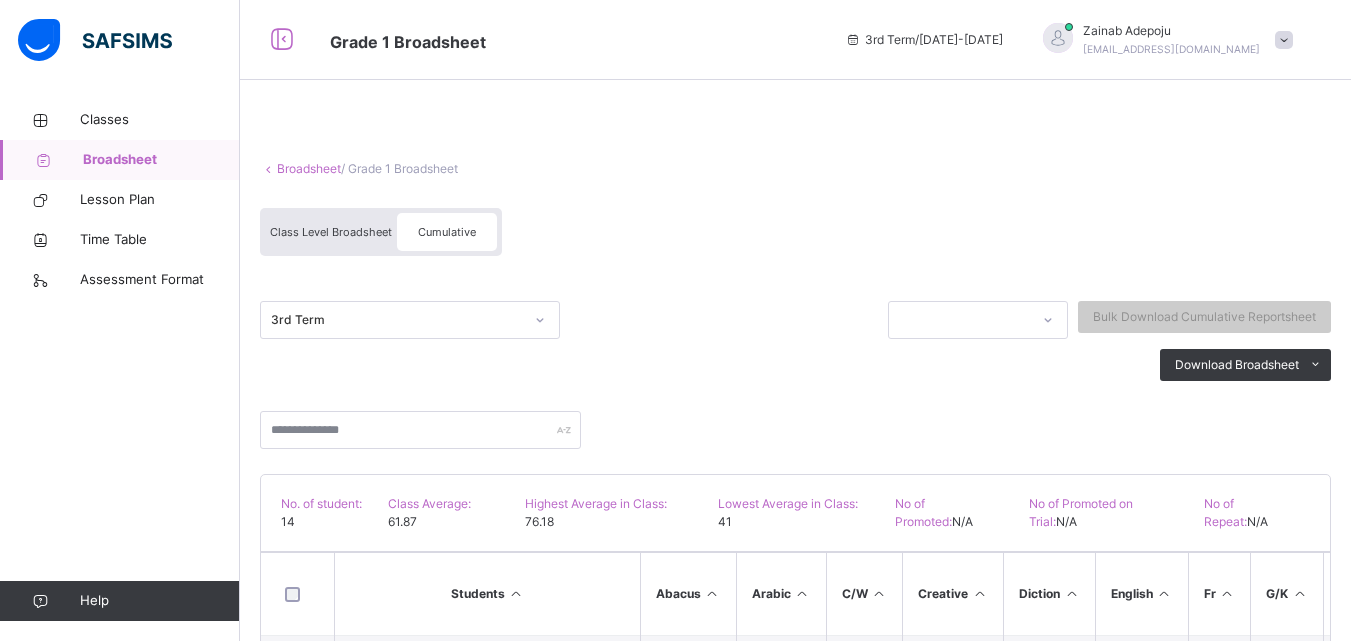 click on "Class Level Broadsheet" at bounding box center [331, 232] 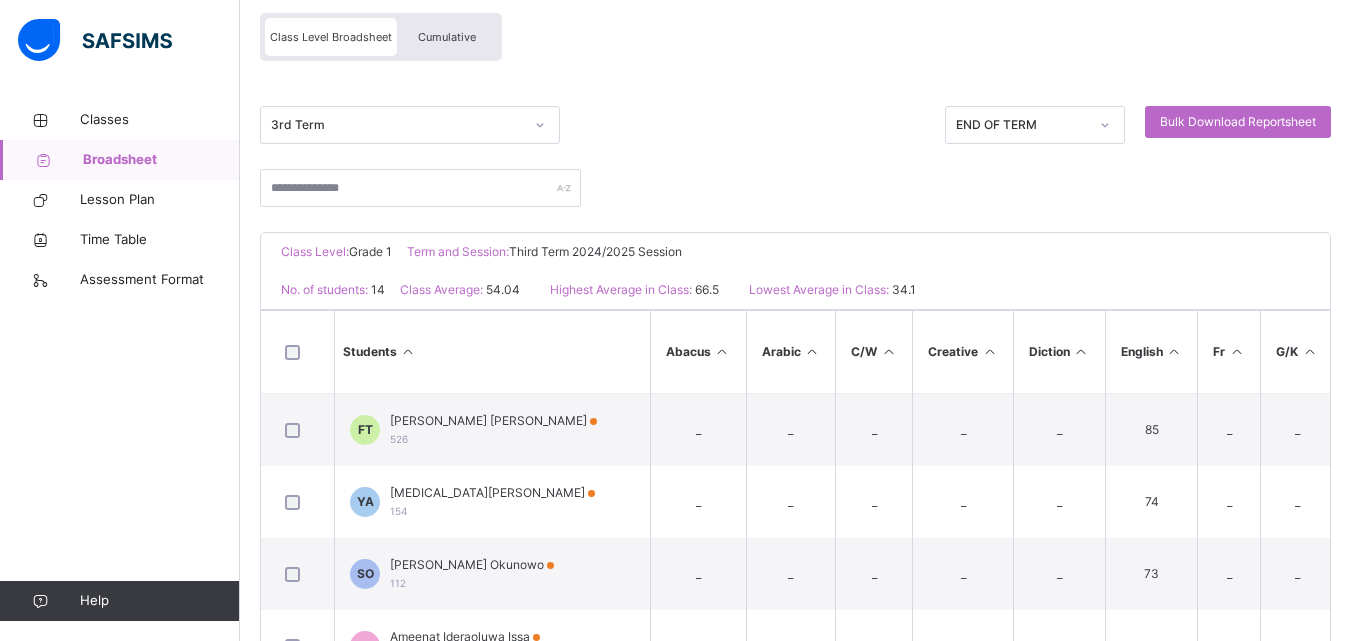 scroll, scrollTop: 178, scrollLeft: 0, axis: vertical 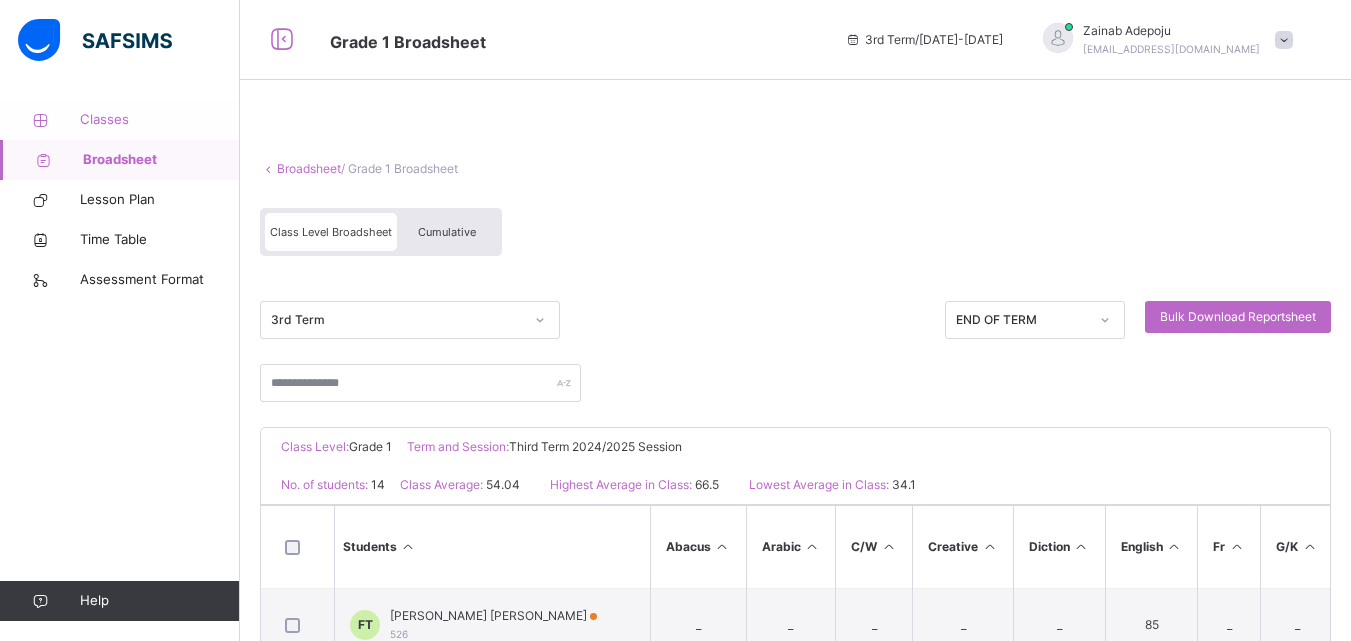 click on "Classes" at bounding box center (160, 120) 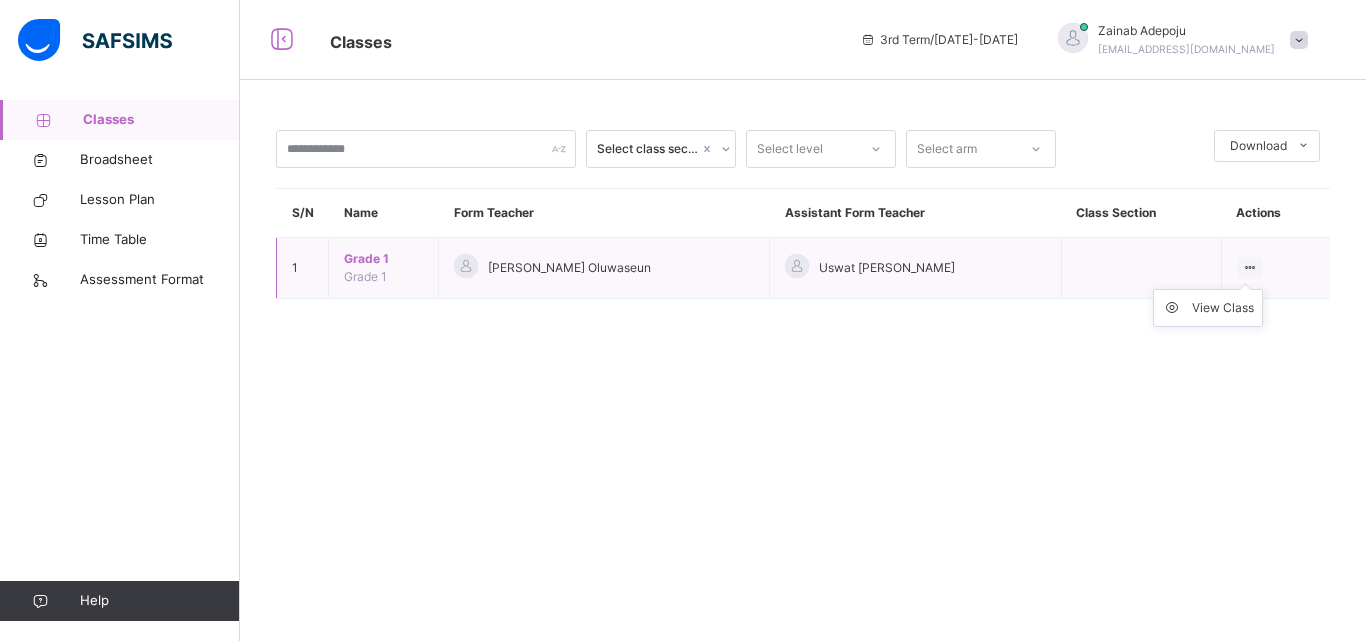 click at bounding box center [1250, 268] 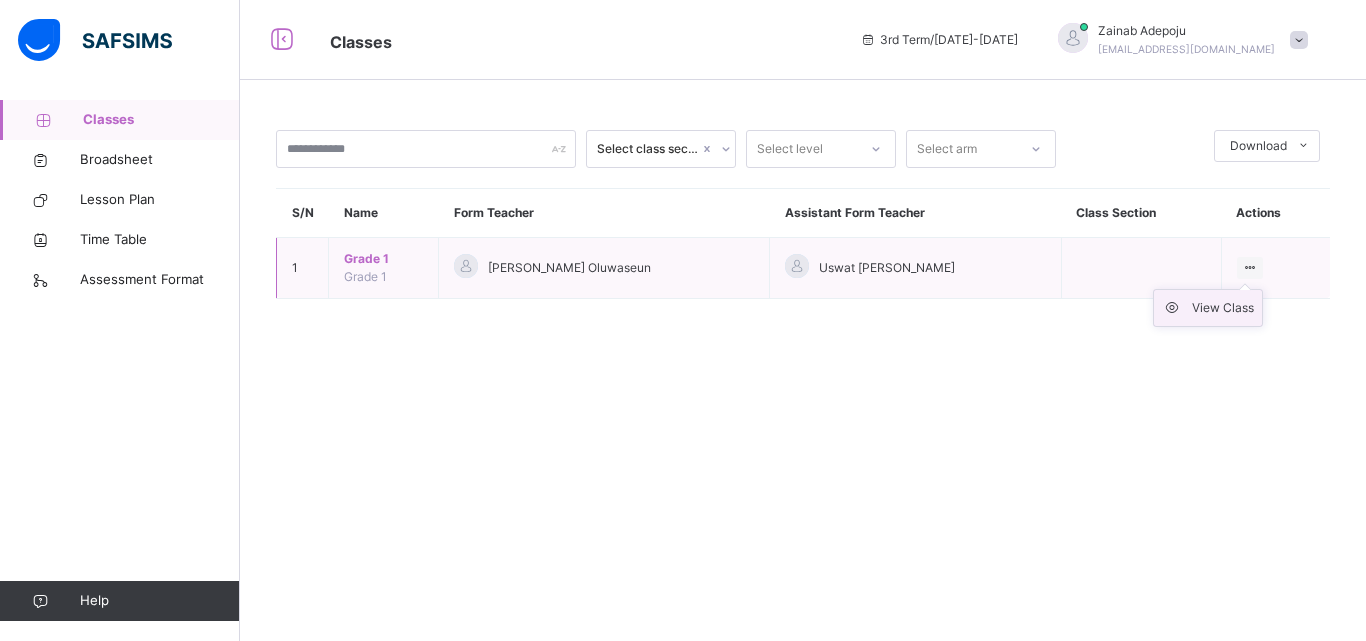 click on "View Class" at bounding box center (1223, 308) 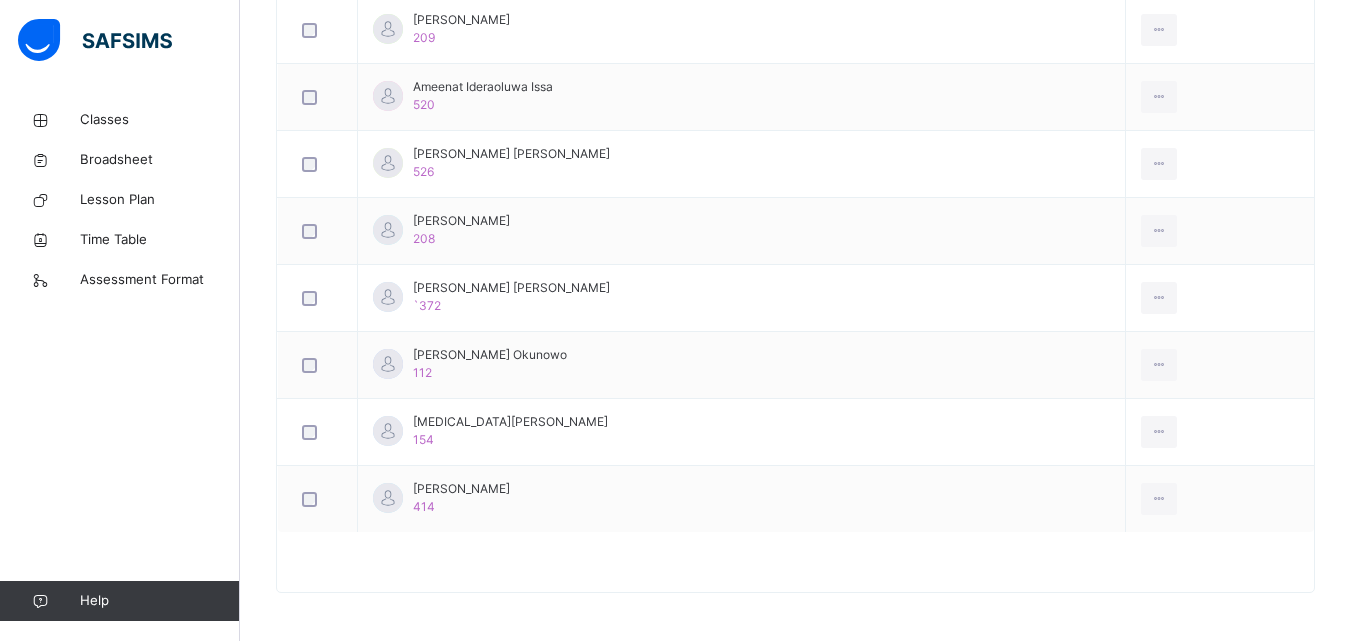 scroll, scrollTop: 1062, scrollLeft: 0, axis: vertical 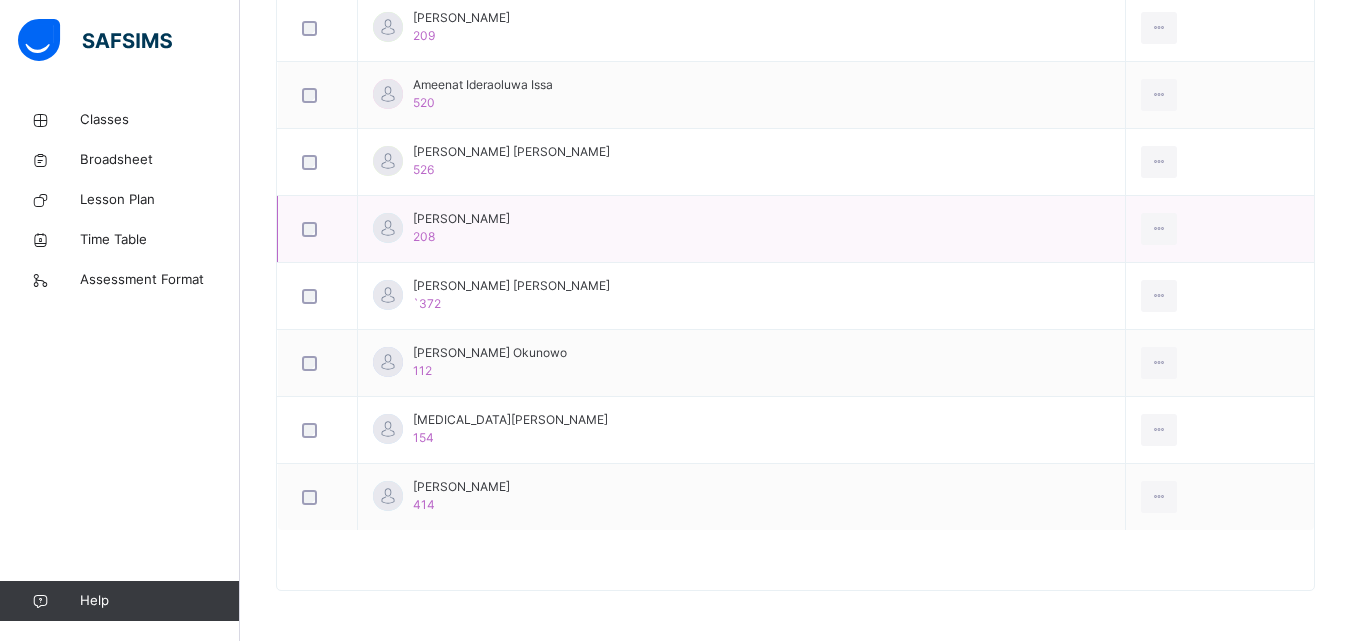 click on "[PERSON_NAME] 208" at bounding box center (742, 229) 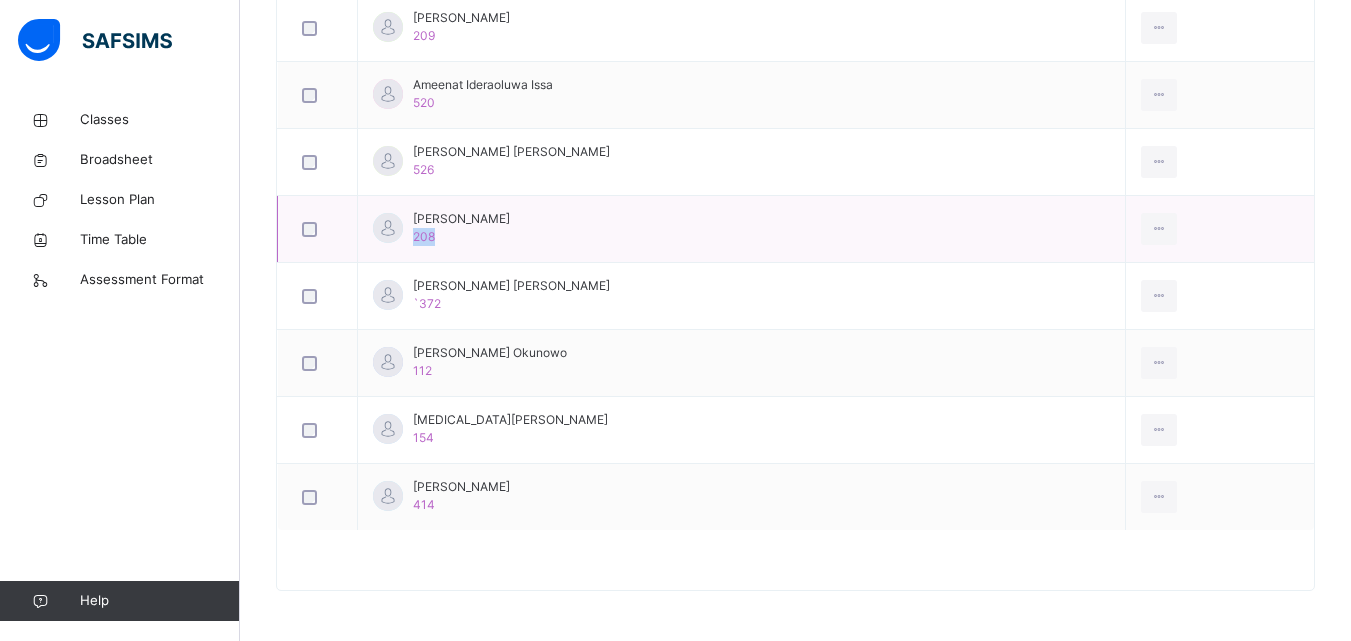 click on "[PERSON_NAME] 208" at bounding box center [742, 229] 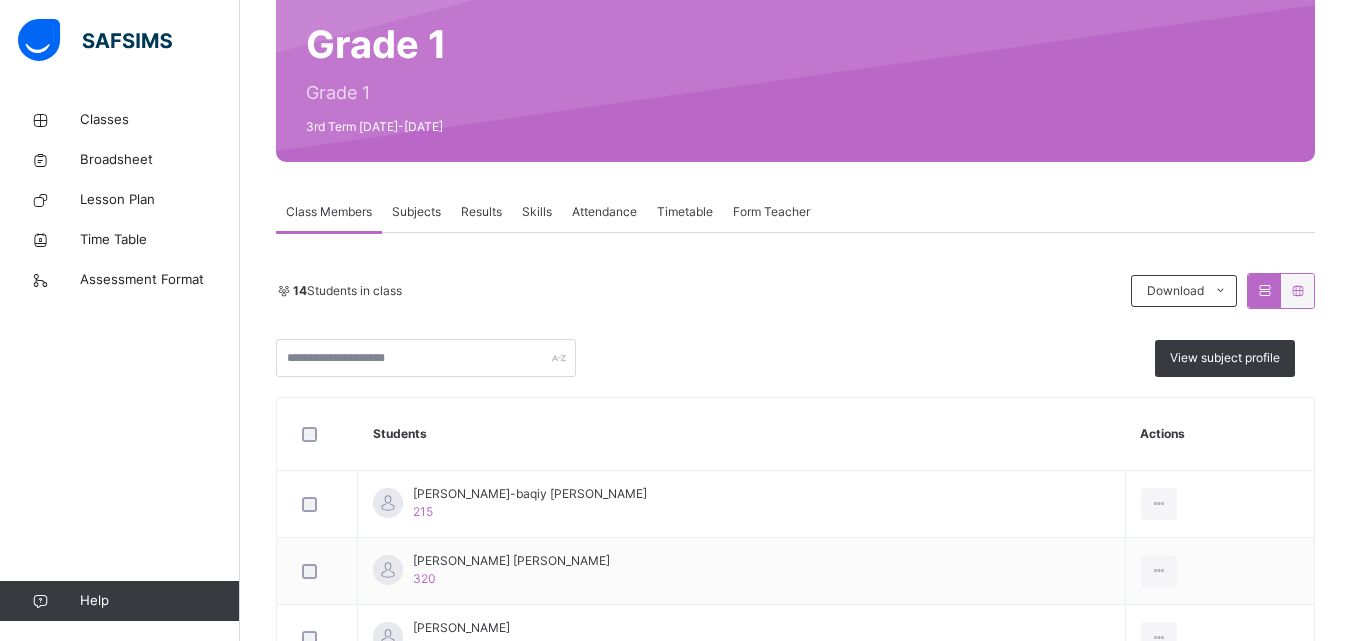 scroll, scrollTop: 182, scrollLeft: 0, axis: vertical 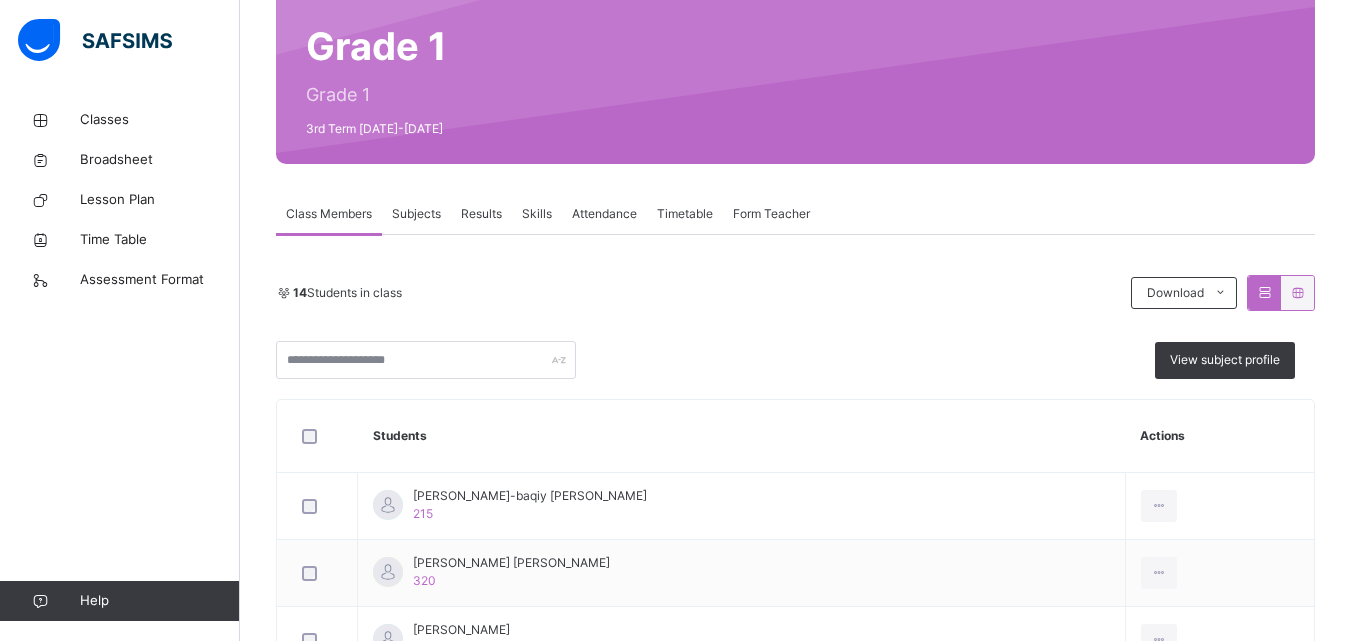 click on "Results" at bounding box center (481, 214) 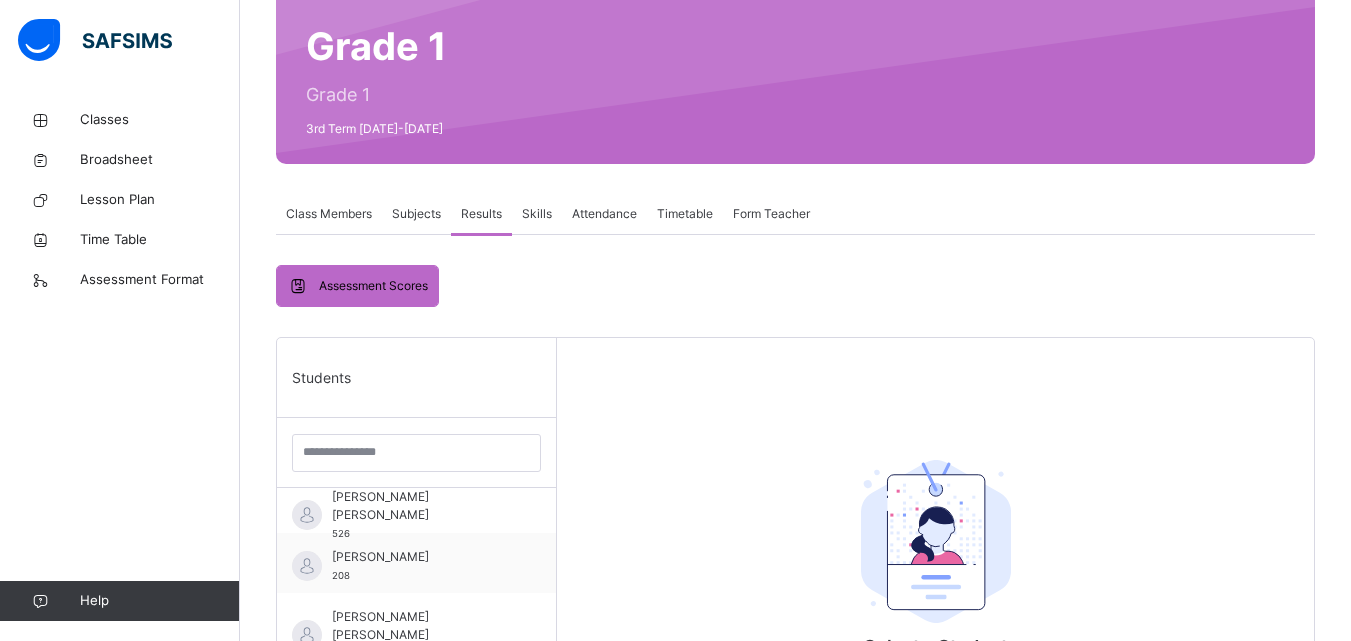 scroll, scrollTop: 505, scrollLeft: 0, axis: vertical 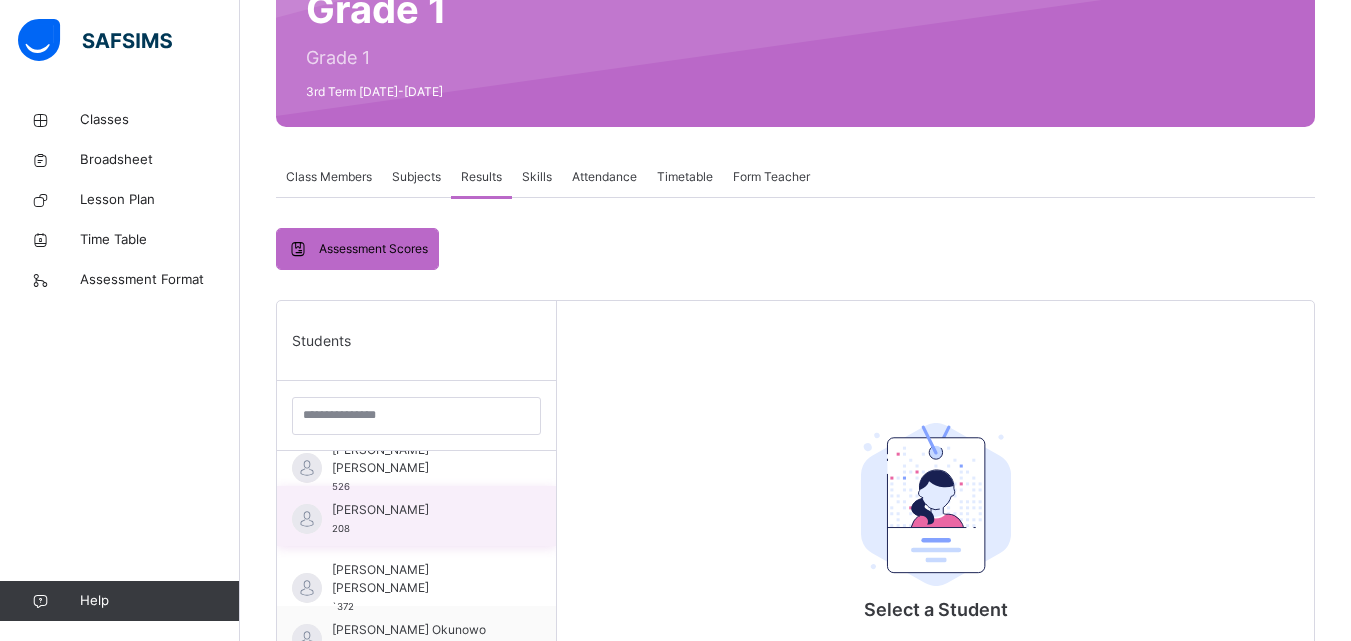 click on "[PERSON_NAME]" at bounding box center (421, 510) 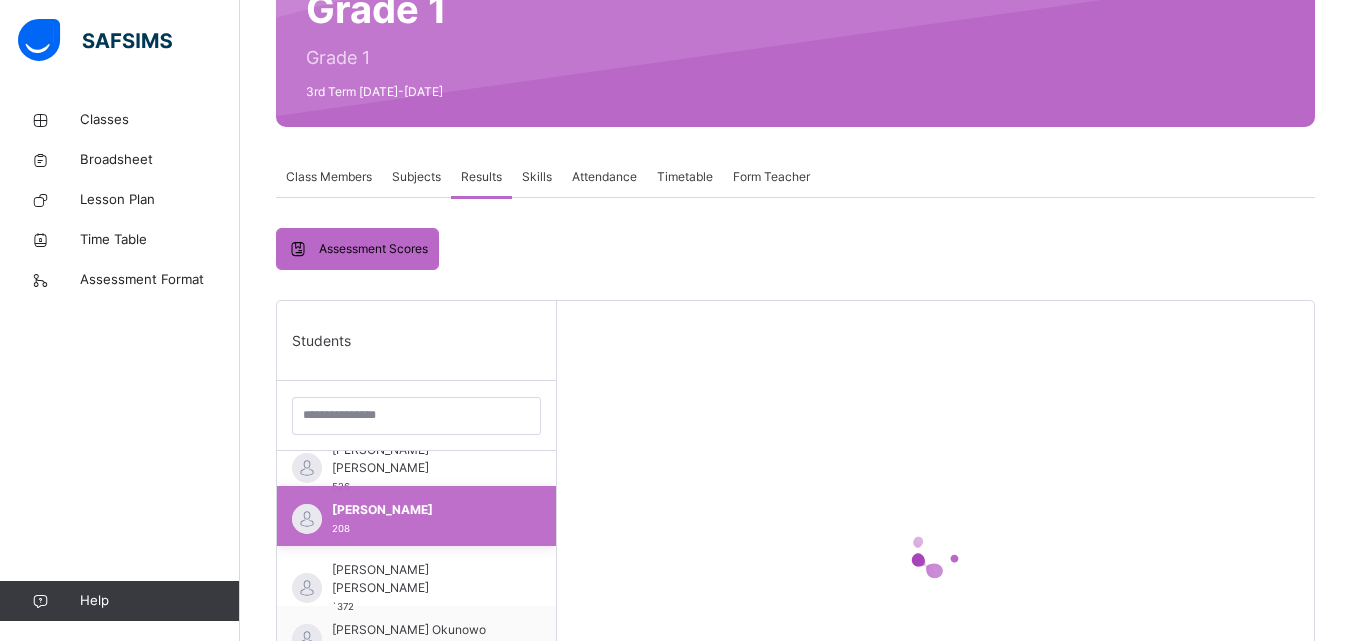 click on "[PERSON_NAME]" at bounding box center (421, 510) 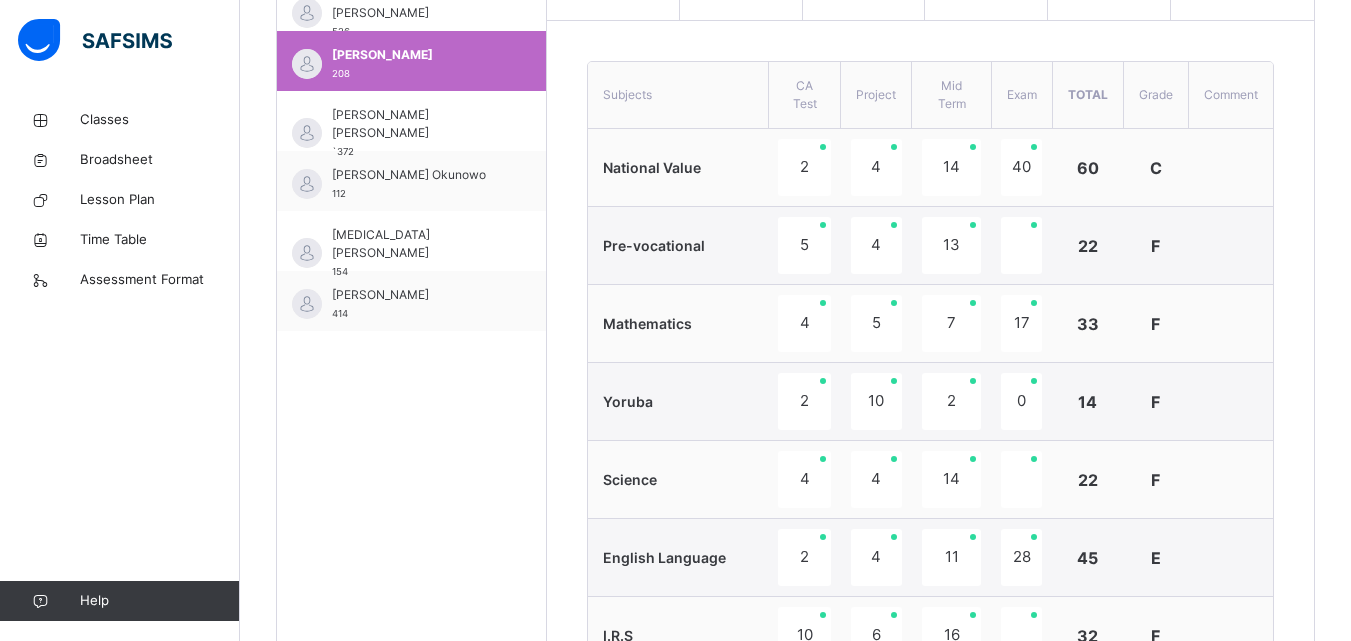 scroll, scrollTop: 673, scrollLeft: 0, axis: vertical 